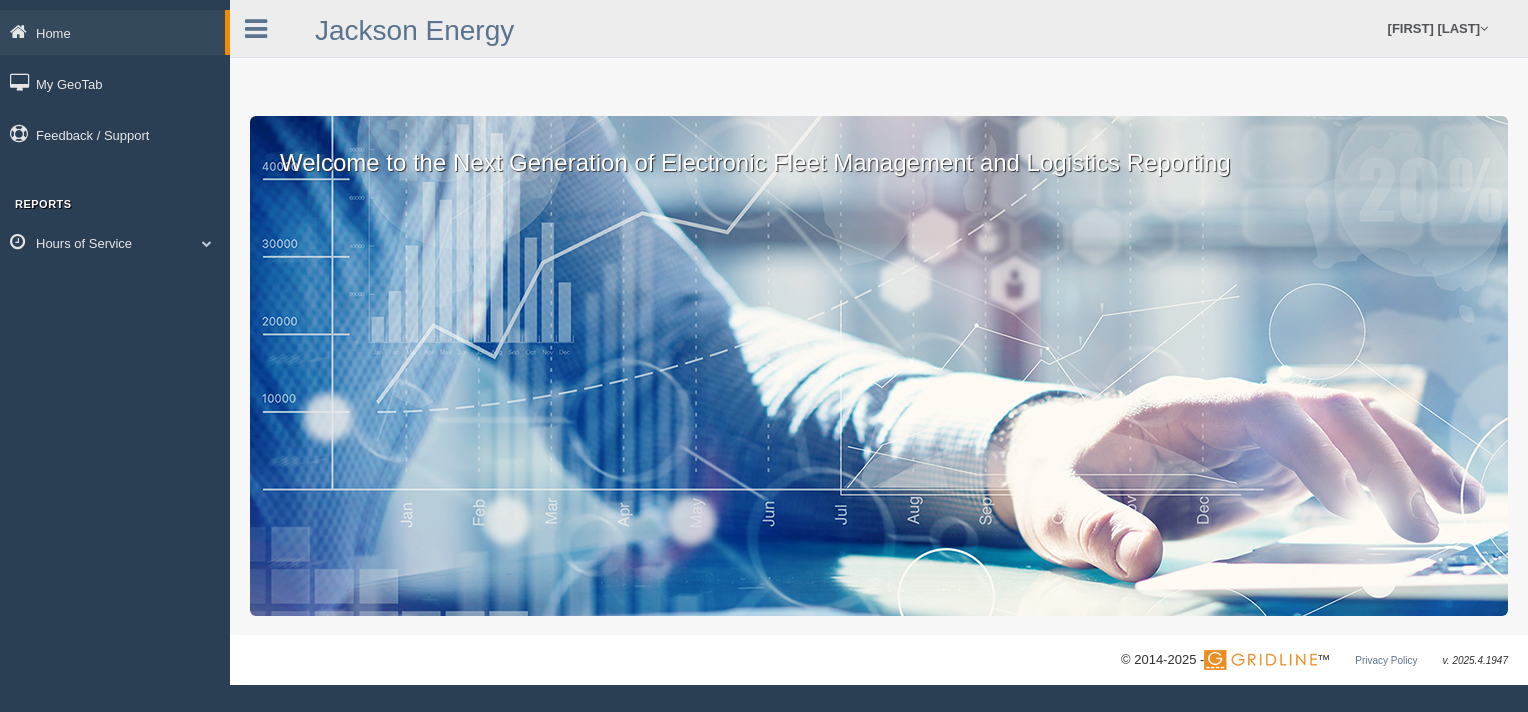 scroll, scrollTop: 0, scrollLeft: 0, axis: both 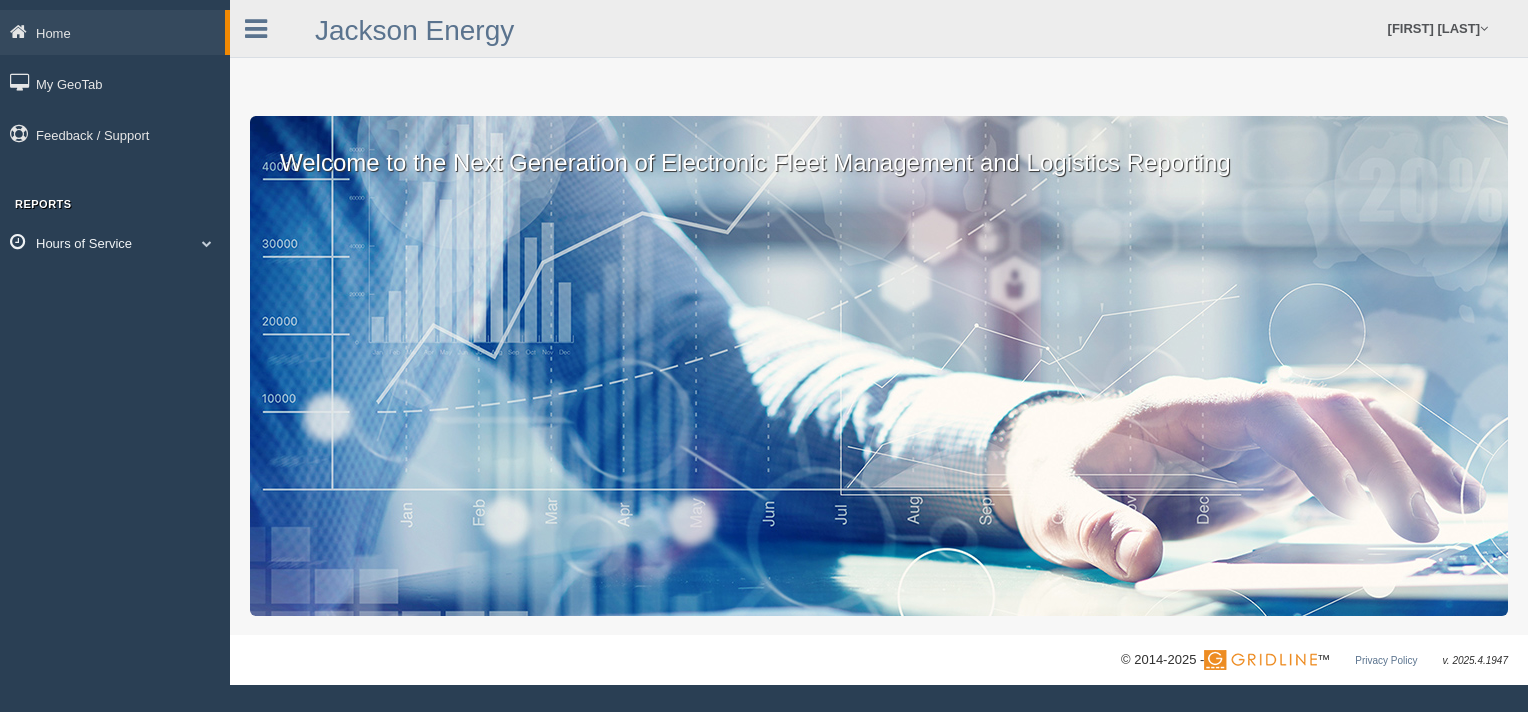 click on "Hours of Service" at bounding box center [115, 242] 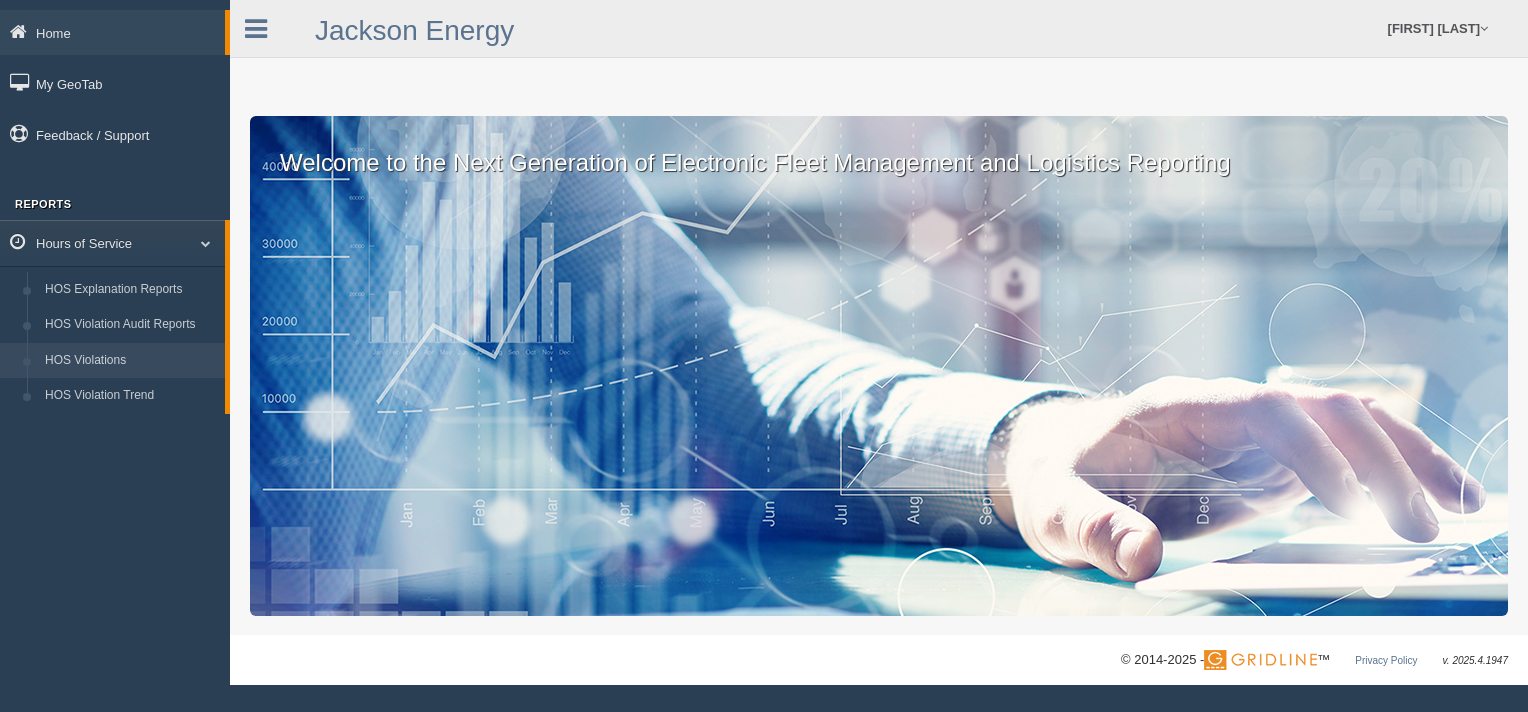 click on "HOS Violations" at bounding box center [130, 361] 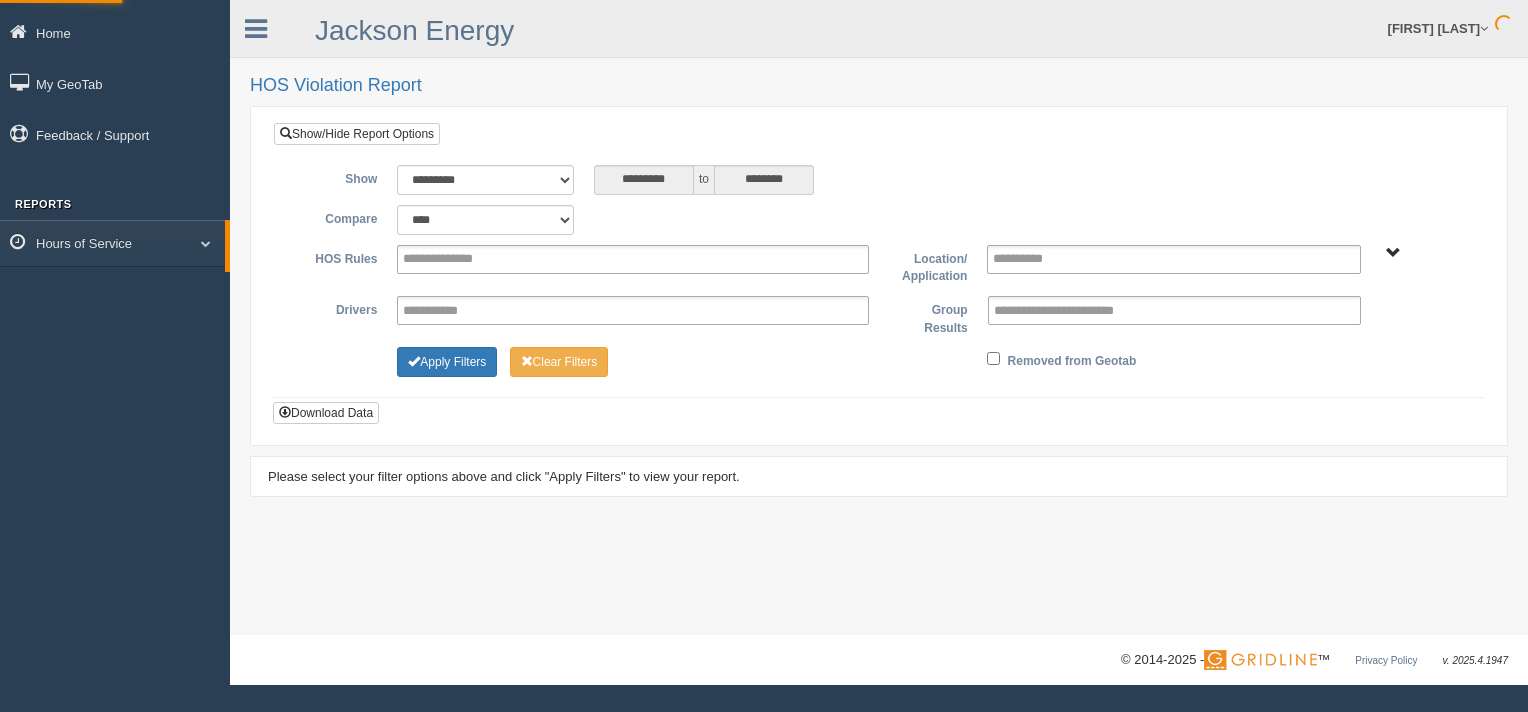 scroll, scrollTop: 0, scrollLeft: 0, axis: both 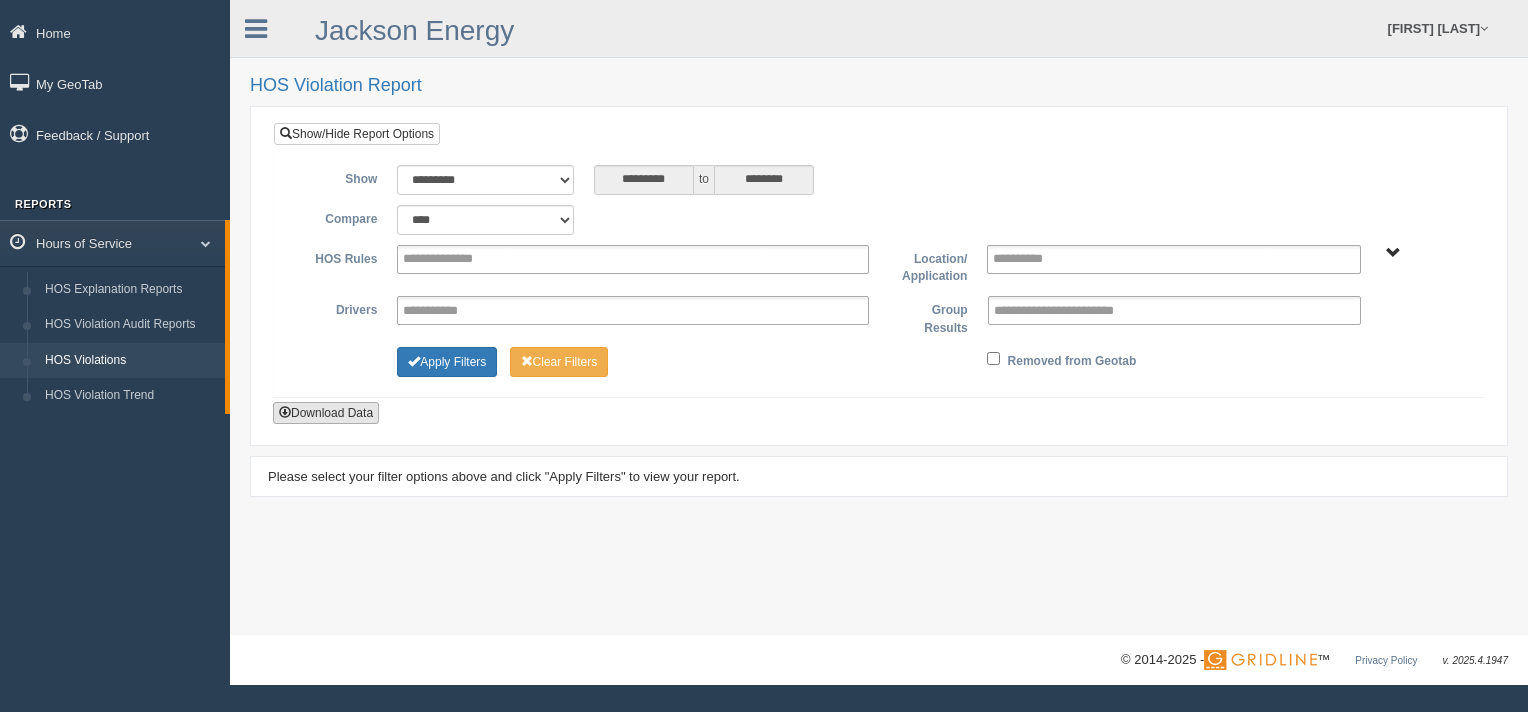 click on "Download Data" at bounding box center (326, 413) 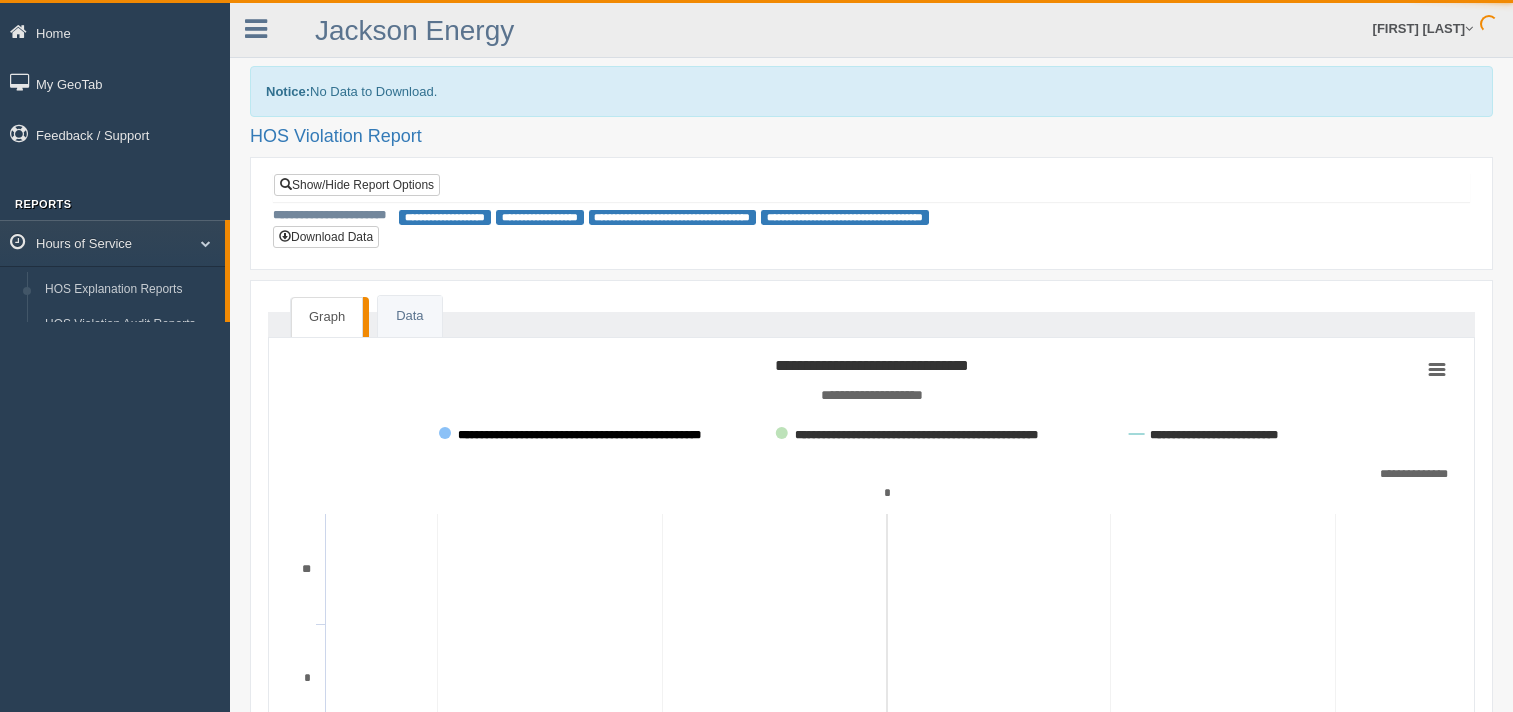 scroll, scrollTop: 0, scrollLeft: 0, axis: both 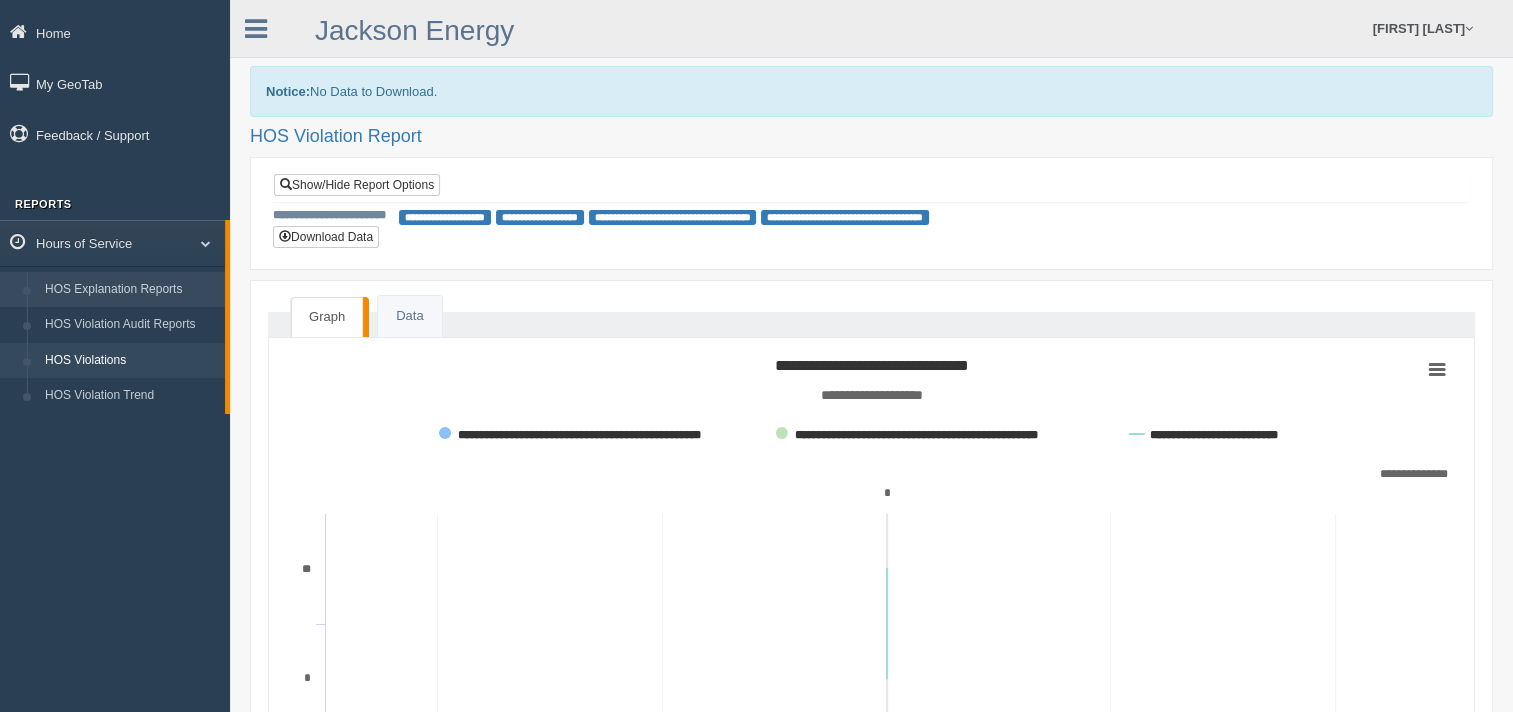 click on "HOS Explanation Reports" at bounding box center (130, 290) 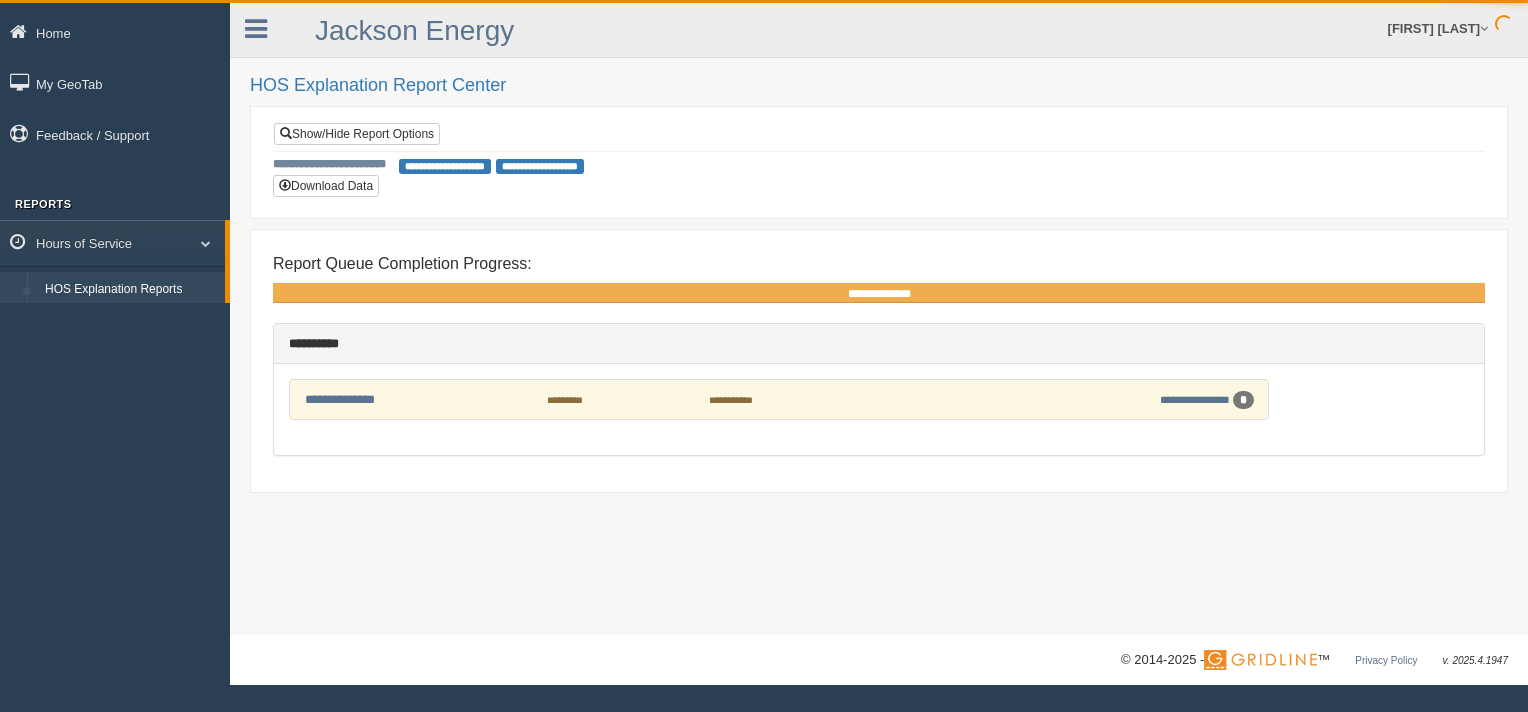scroll, scrollTop: 0, scrollLeft: 0, axis: both 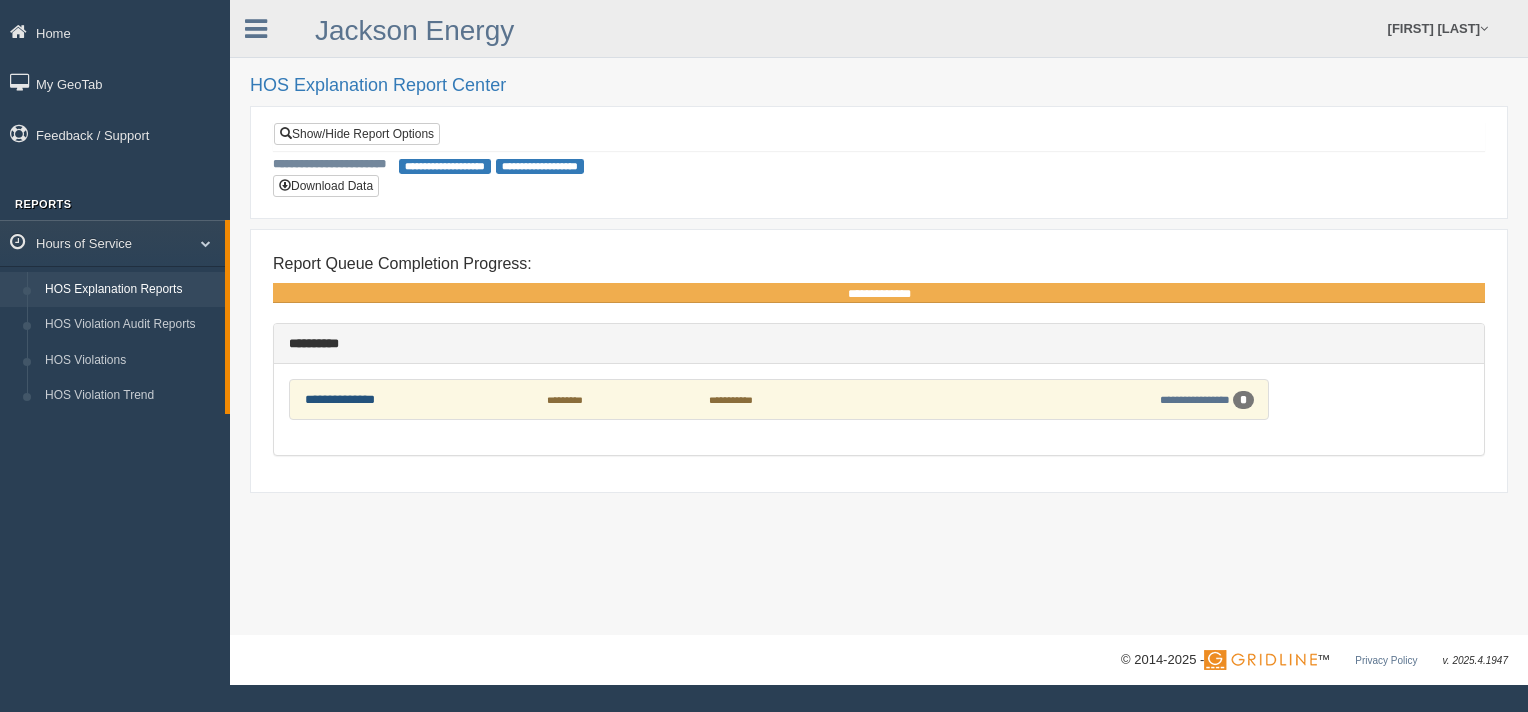 click on "**********" at bounding box center (340, 399) 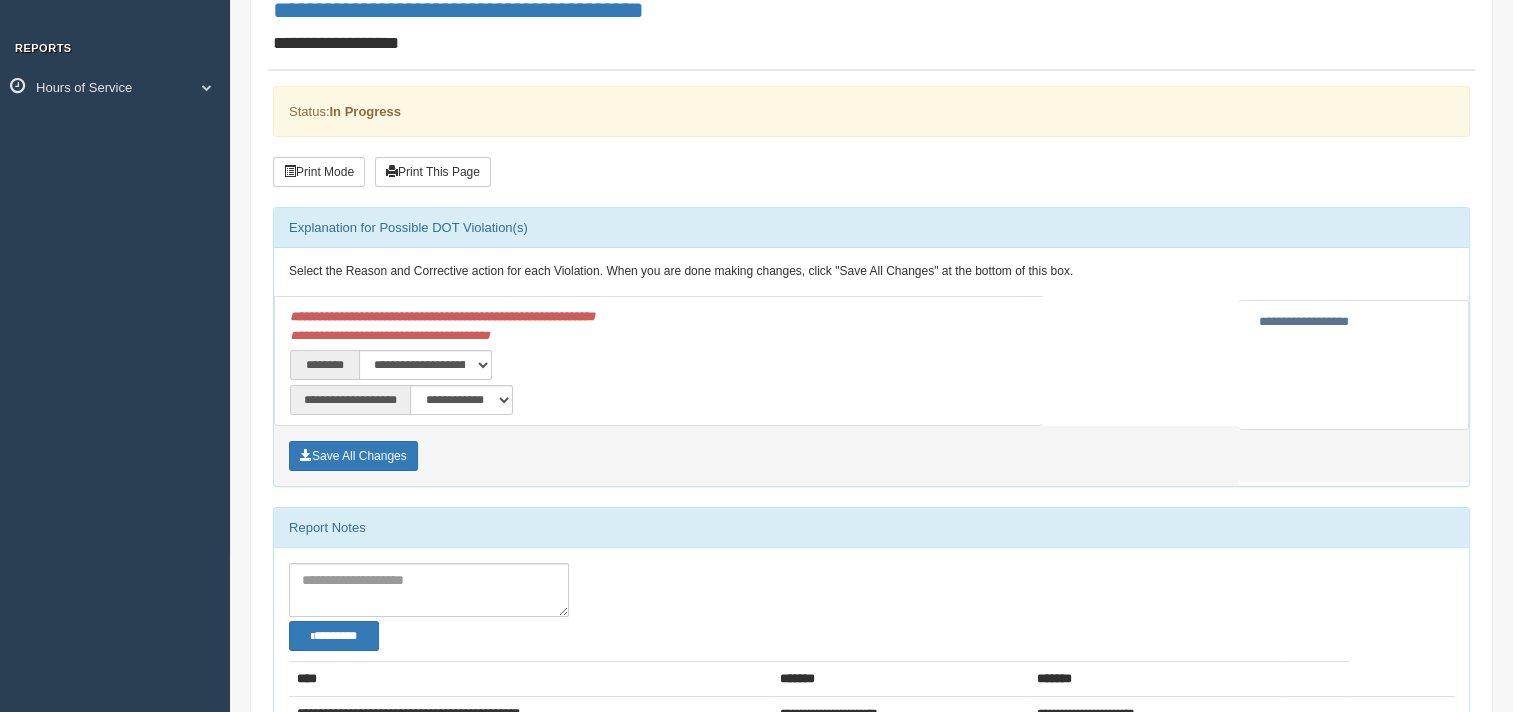scroll, scrollTop: 200, scrollLeft: 0, axis: vertical 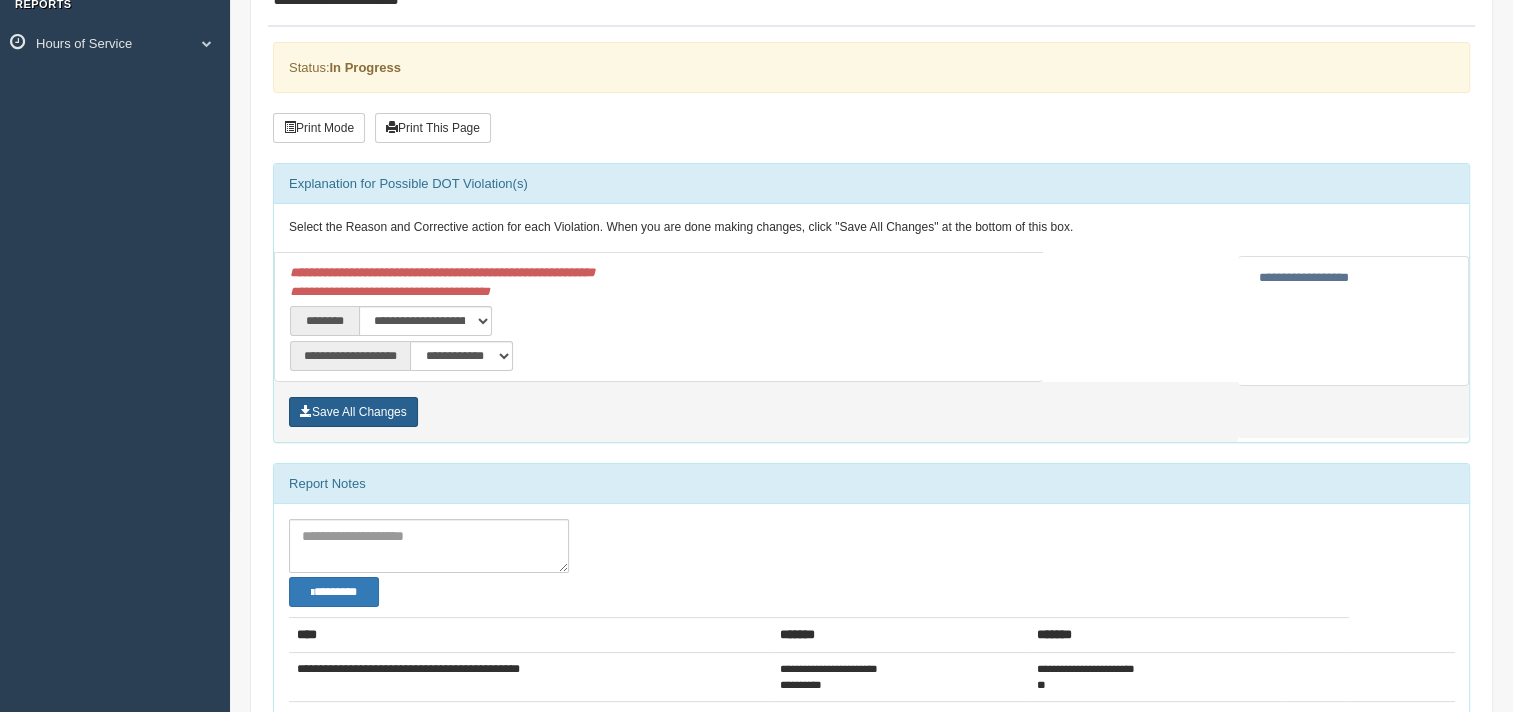 click on "Save All Changes" at bounding box center (353, 412) 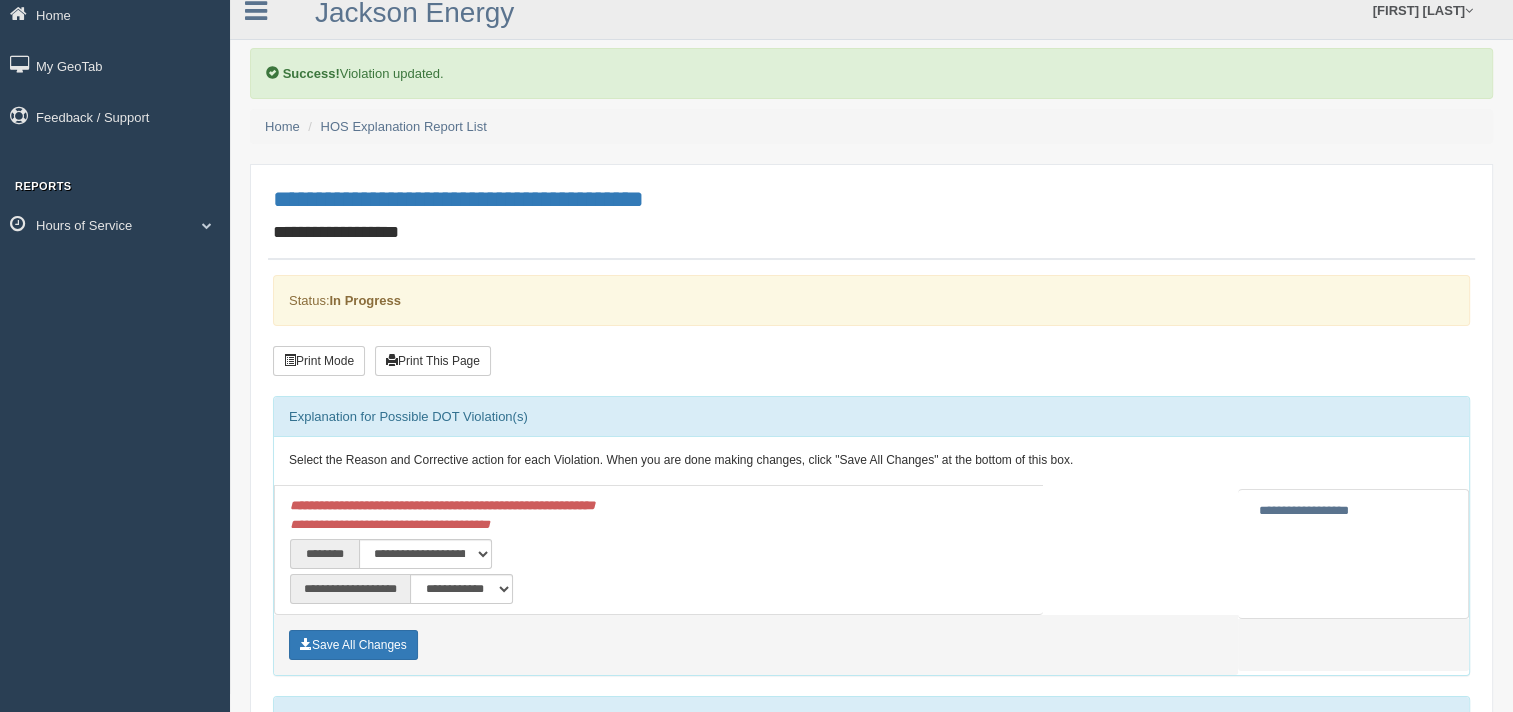 scroll, scrollTop: 0, scrollLeft: 0, axis: both 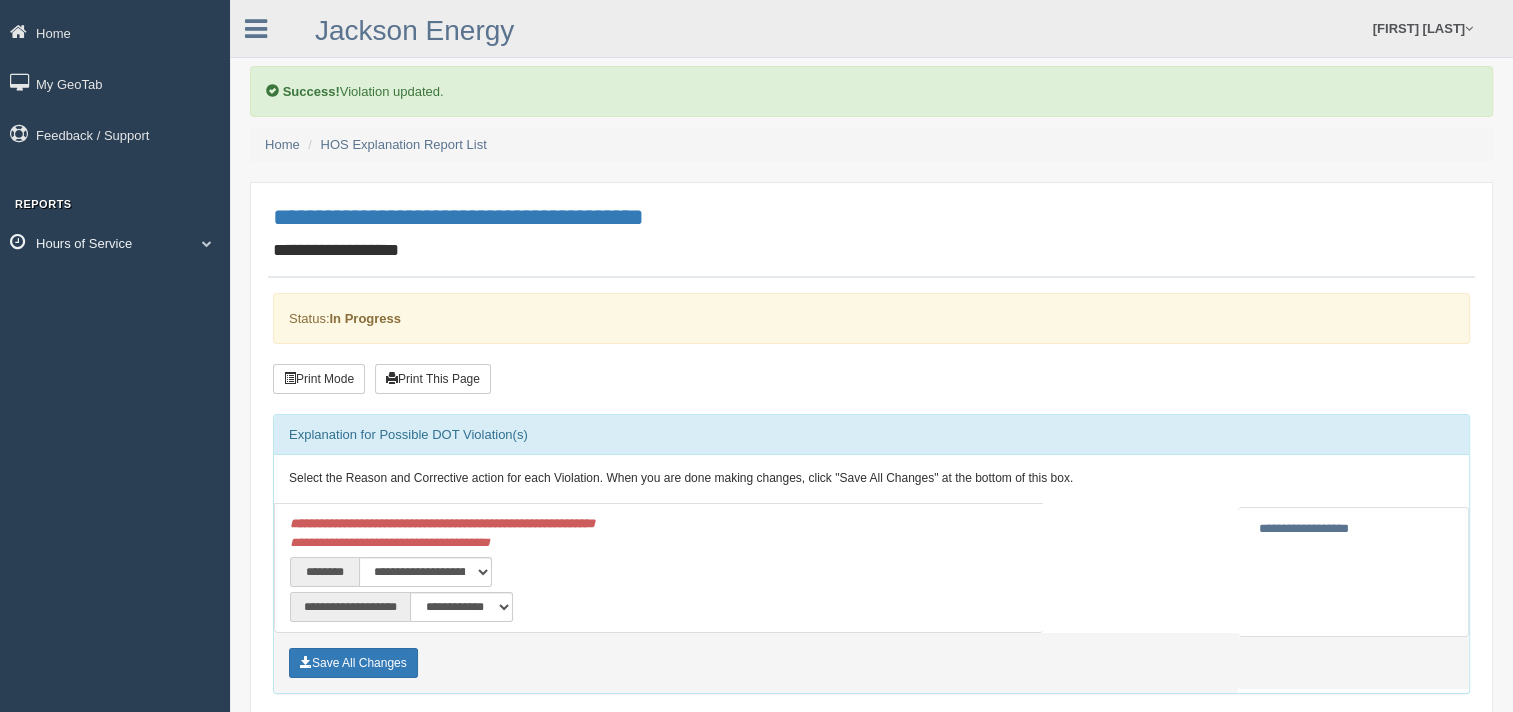 click on "Hours of Service" at bounding box center (115, 242) 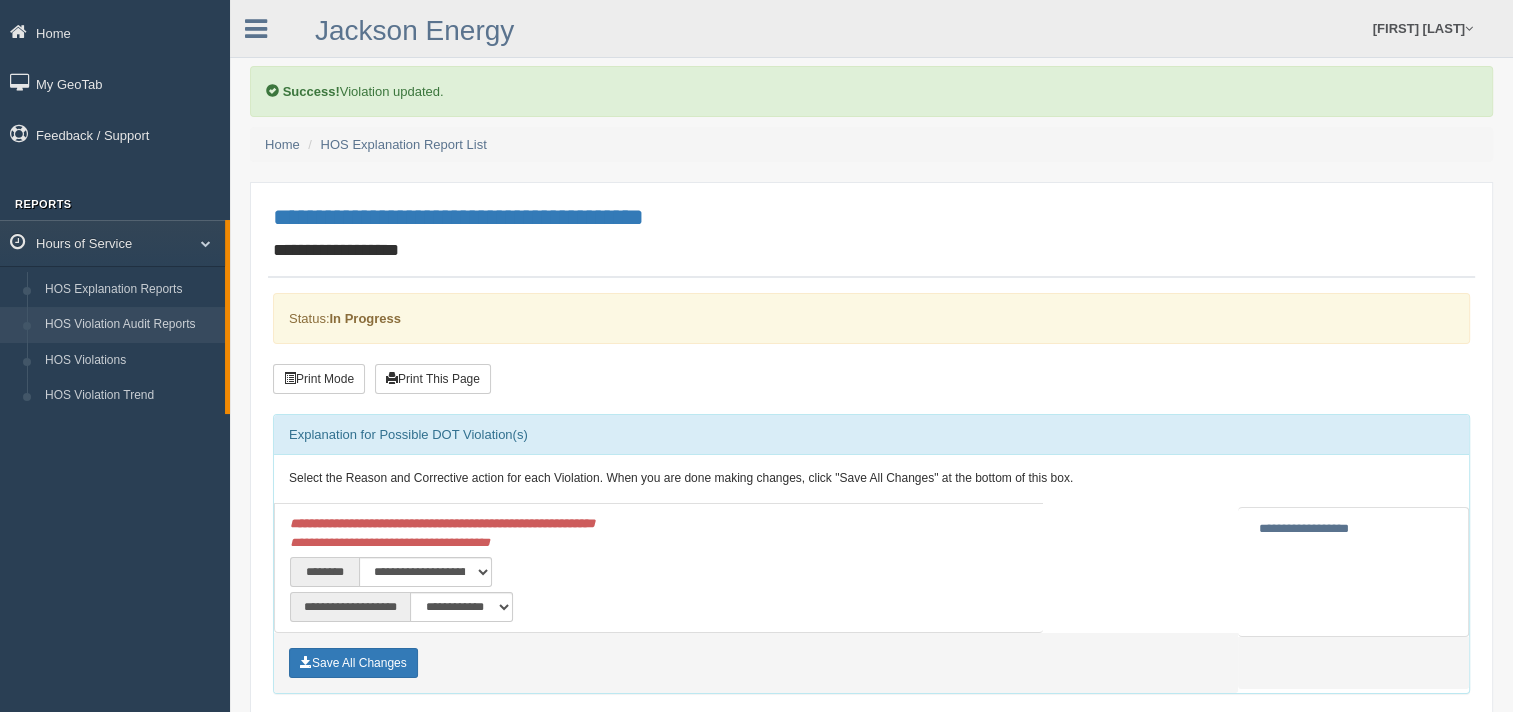 click on "HOS Violation Audit Reports" at bounding box center (130, 325) 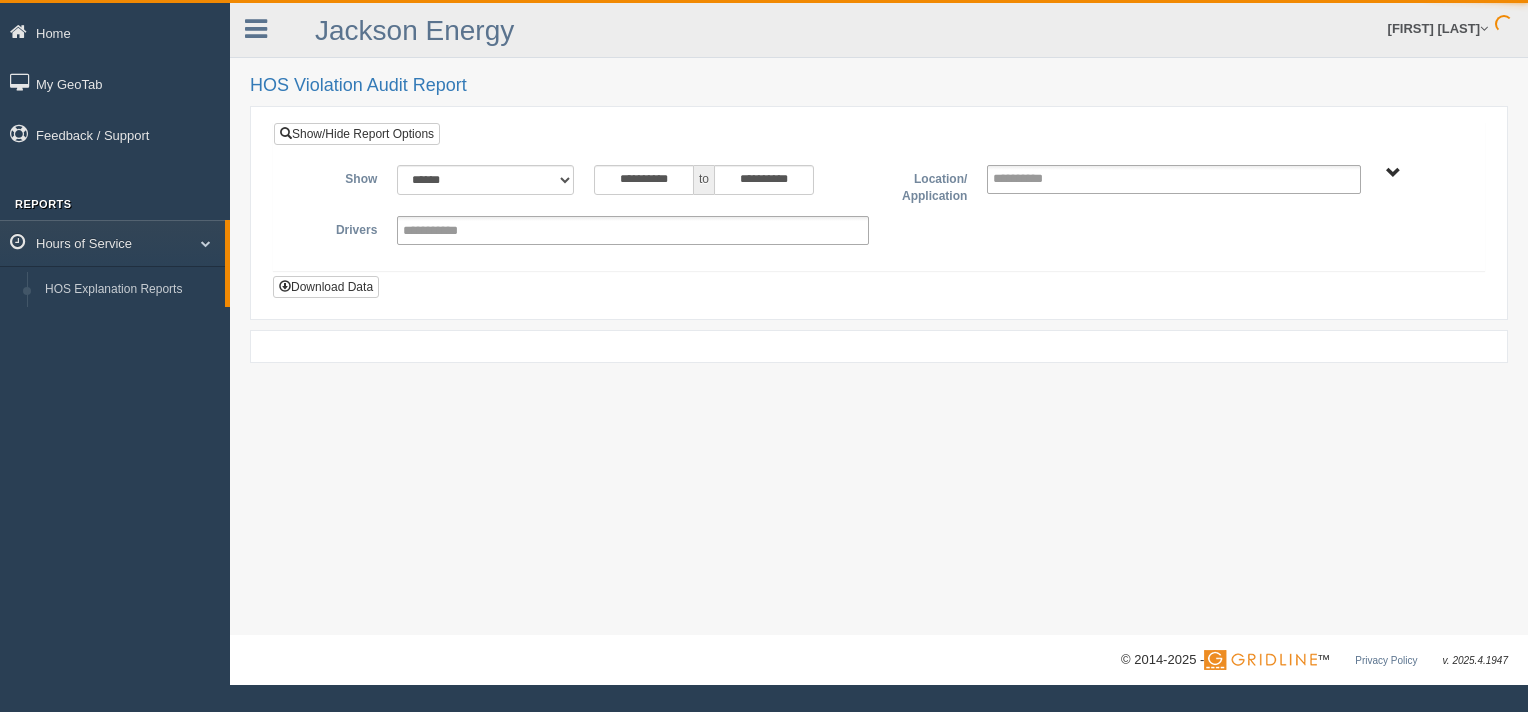 scroll, scrollTop: 0, scrollLeft: 0, axis: both 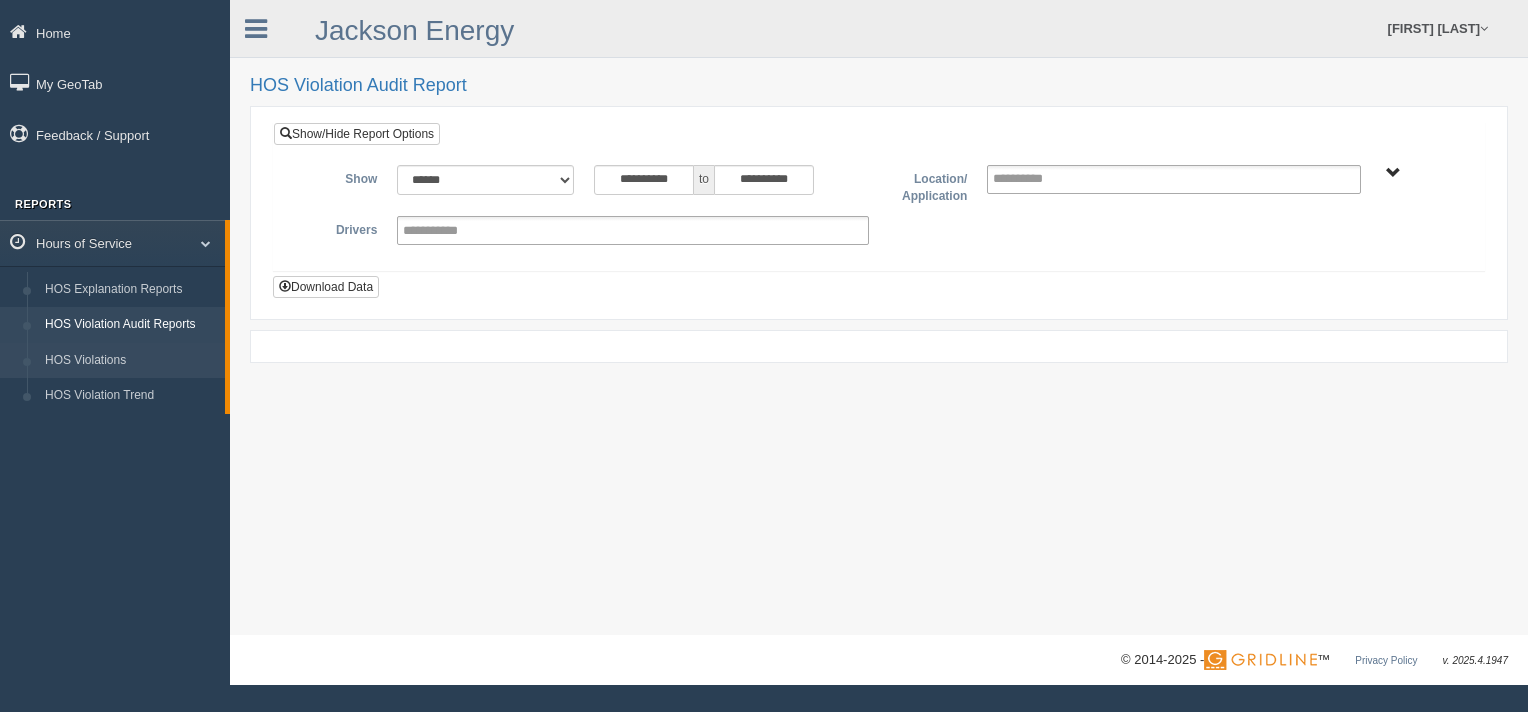 click on "HOS Violations" at bounding box center (130, 361) 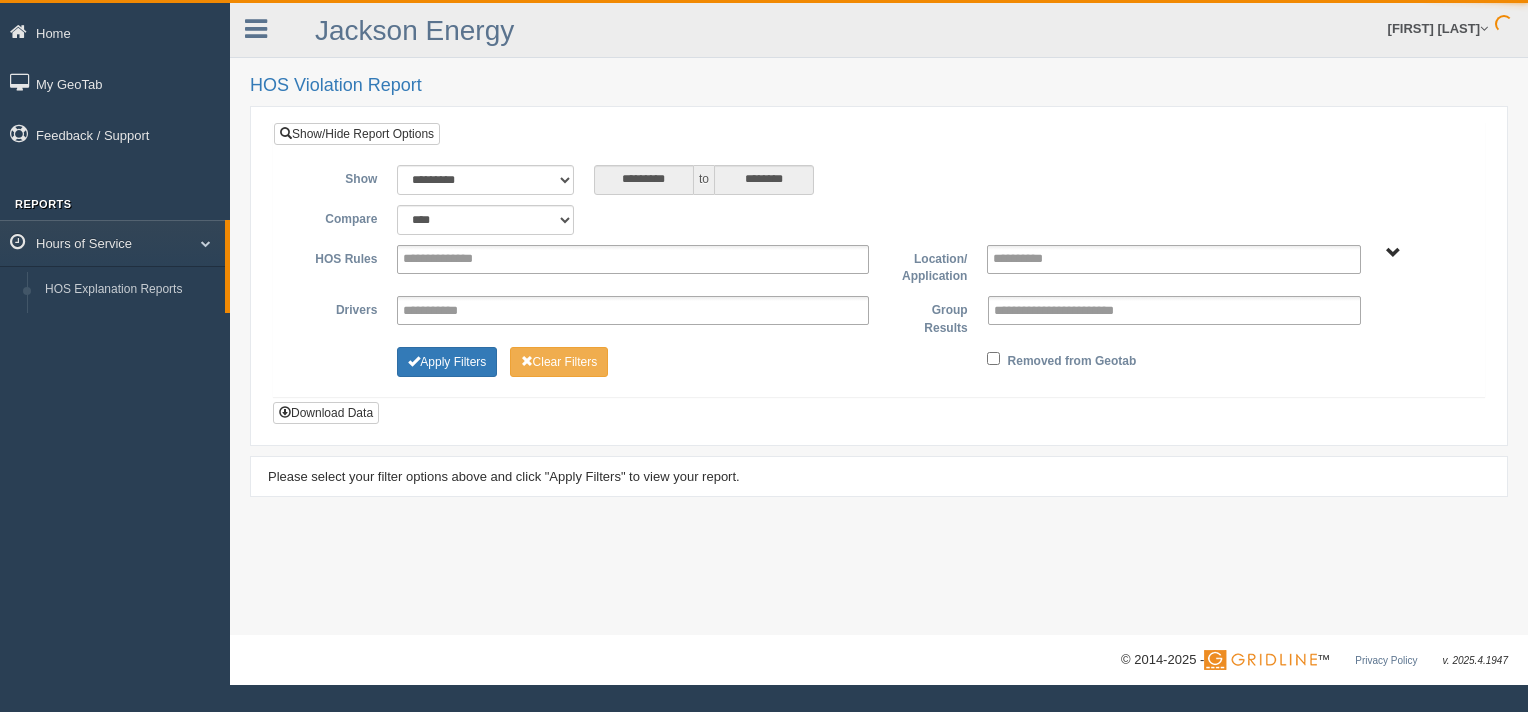 scroll, scrollTop: 0, scrollLeft: 0, axis: both 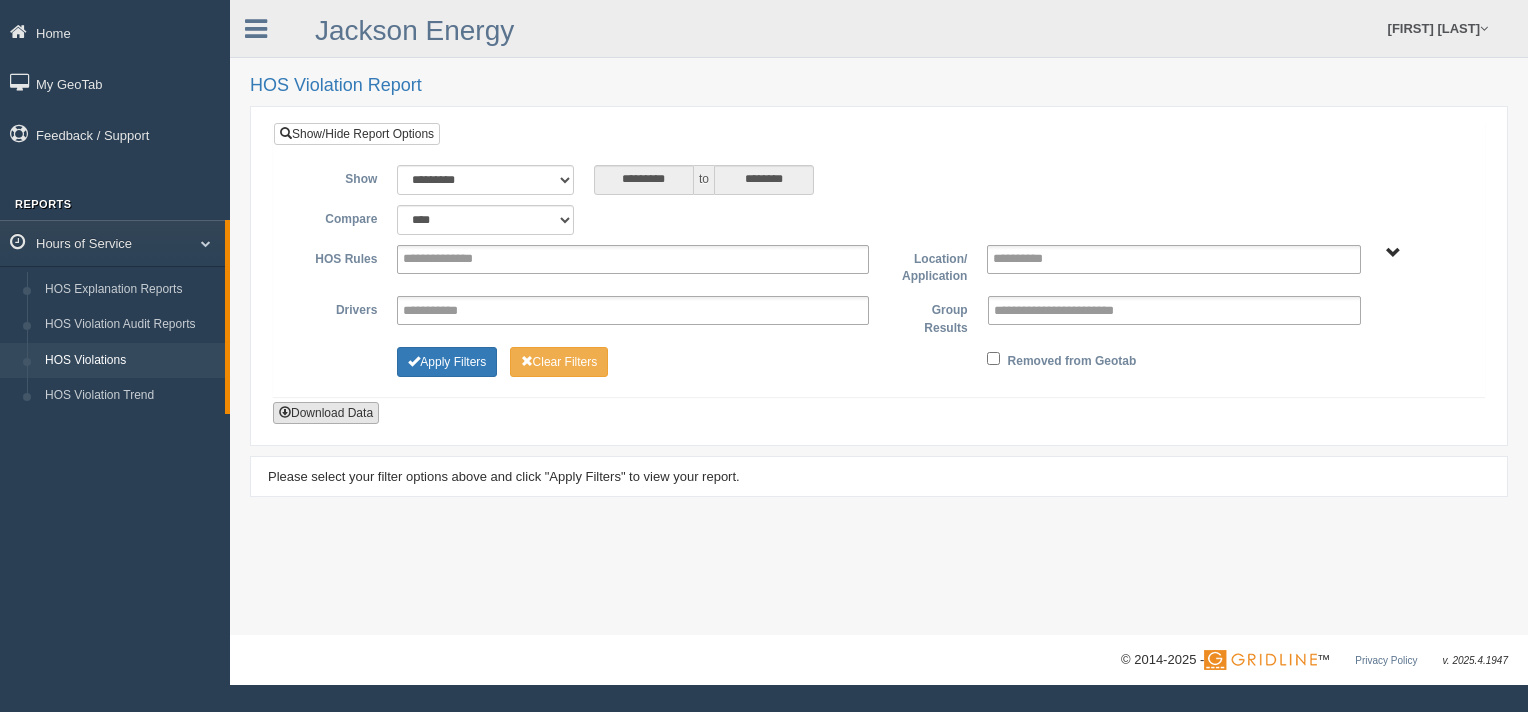 click on "Download Data" at bounding box center (326, 413) 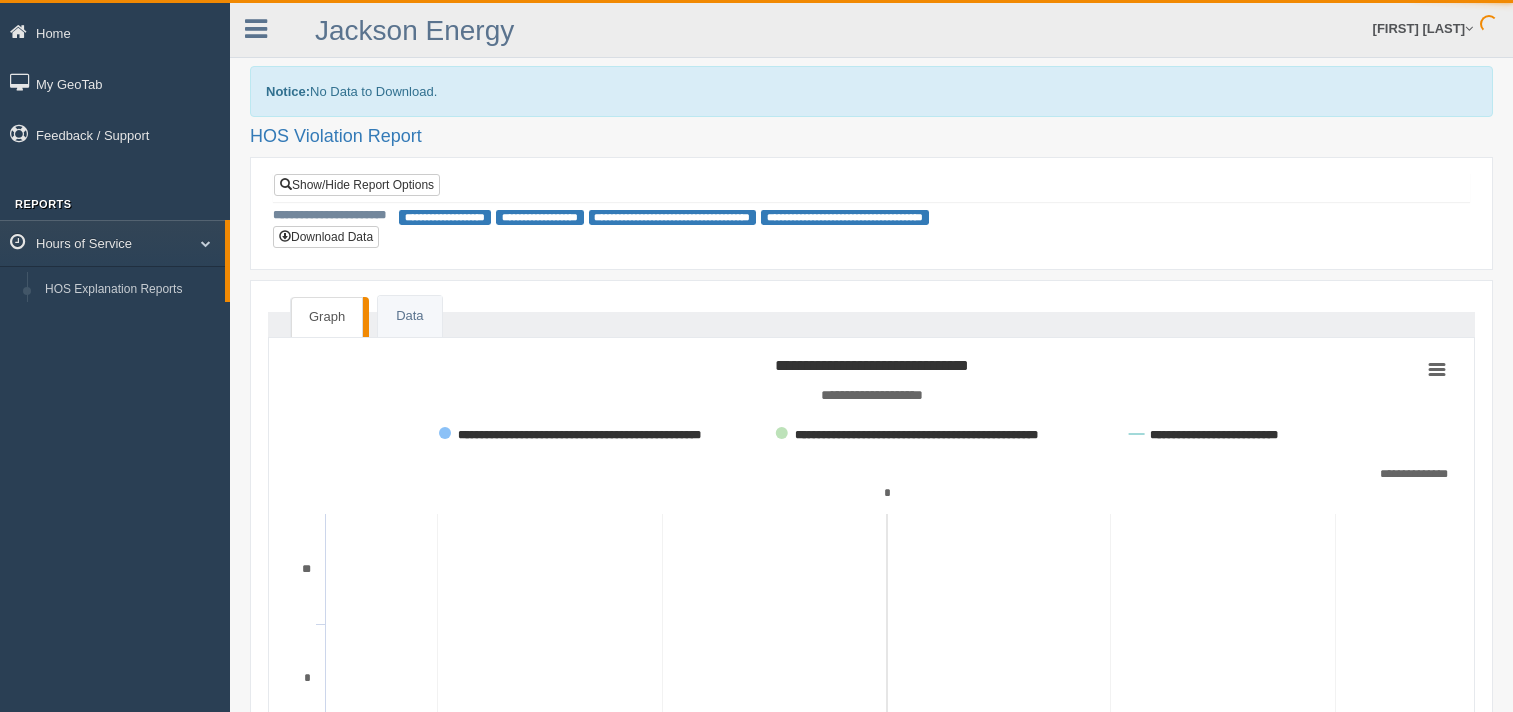 scroll, scrollTop: 0, scrollLeft: 0, axis: both 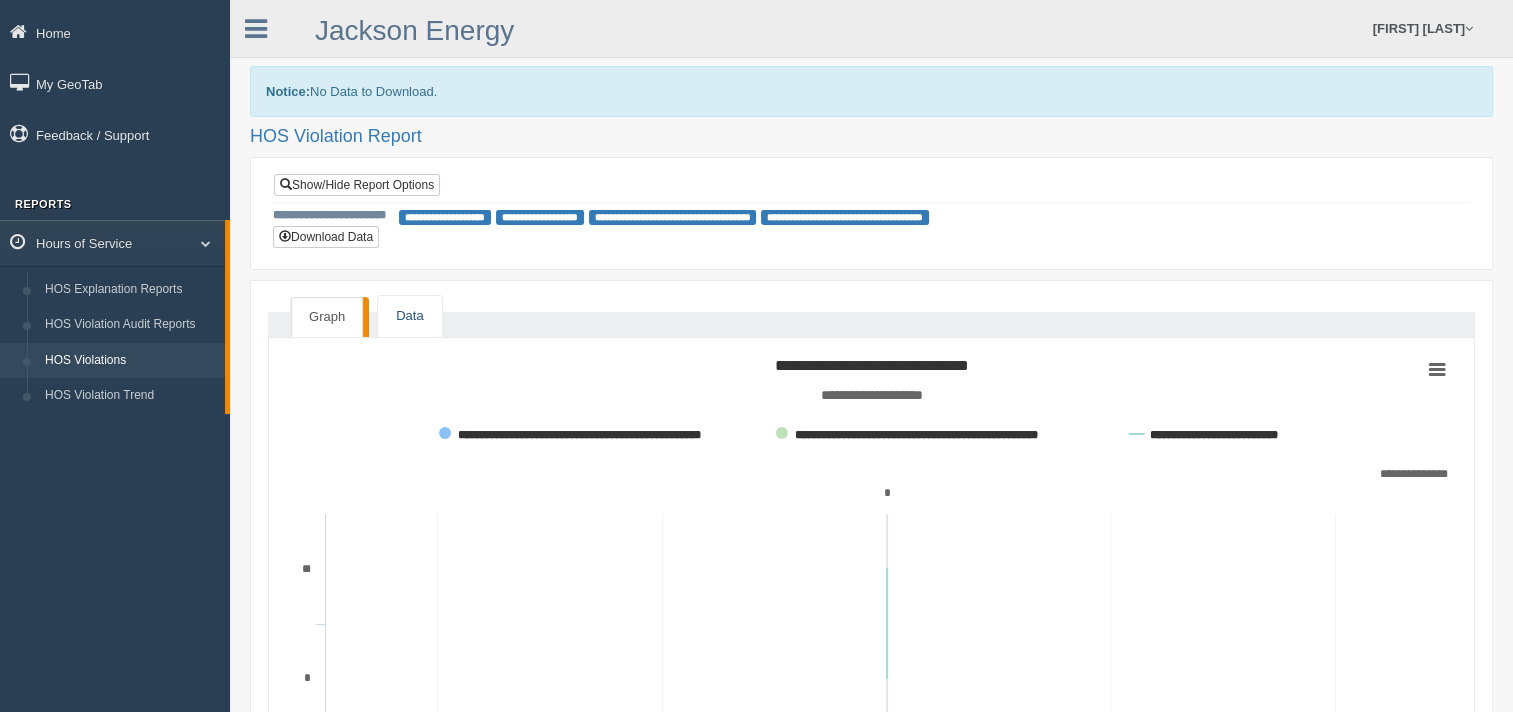 click on "Data" at bounding box center [409, 316] 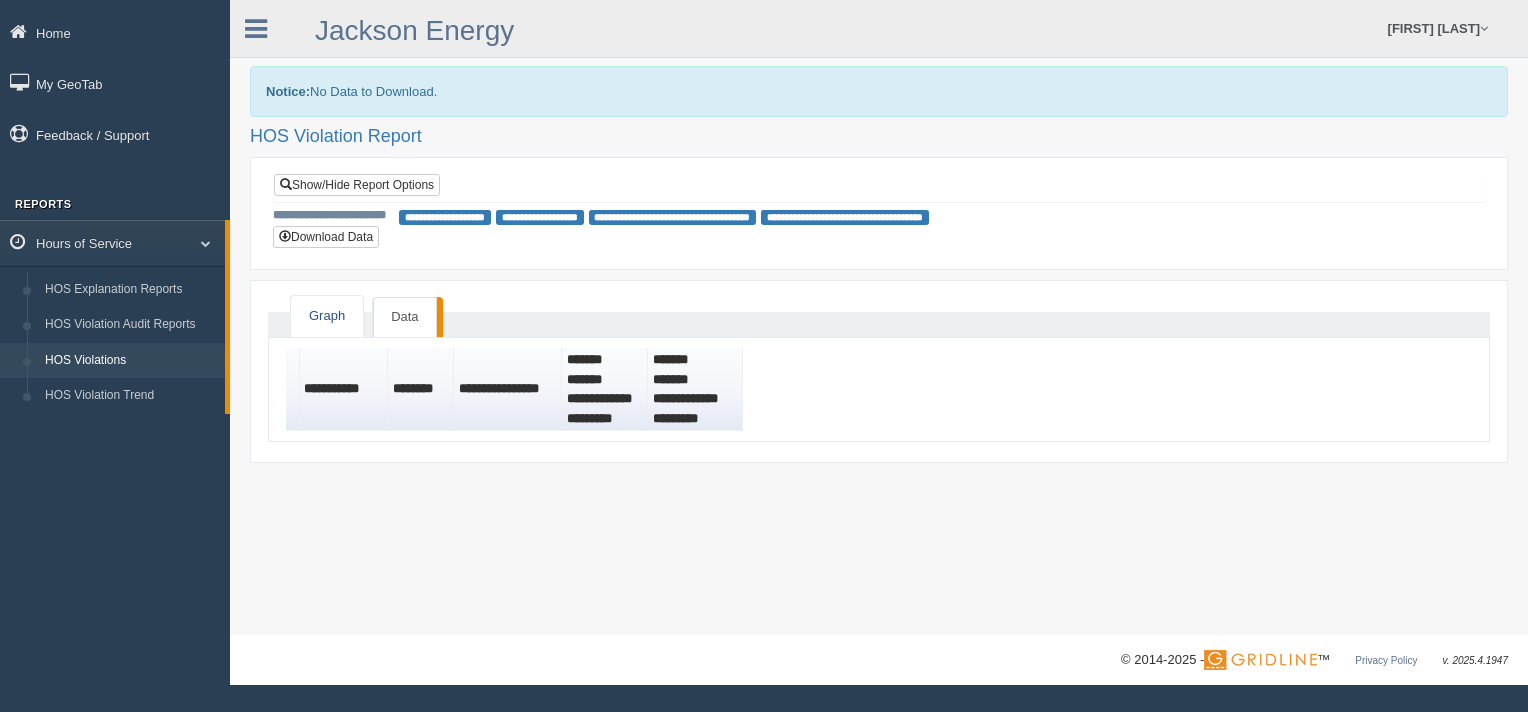 click on "Graph" at bounding box center [327, 316] 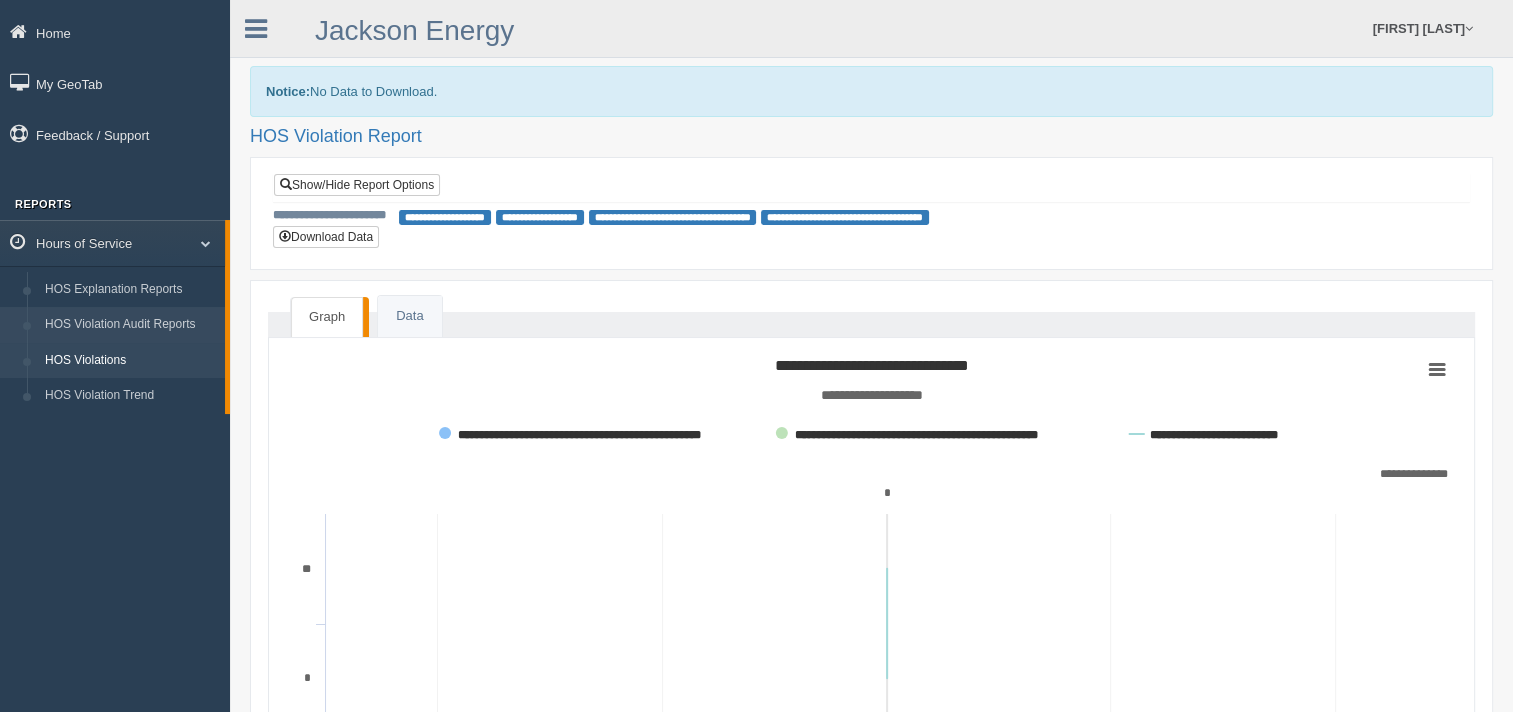 click on "HOS Violation Audit Reports" at bounding box center [130, 325] 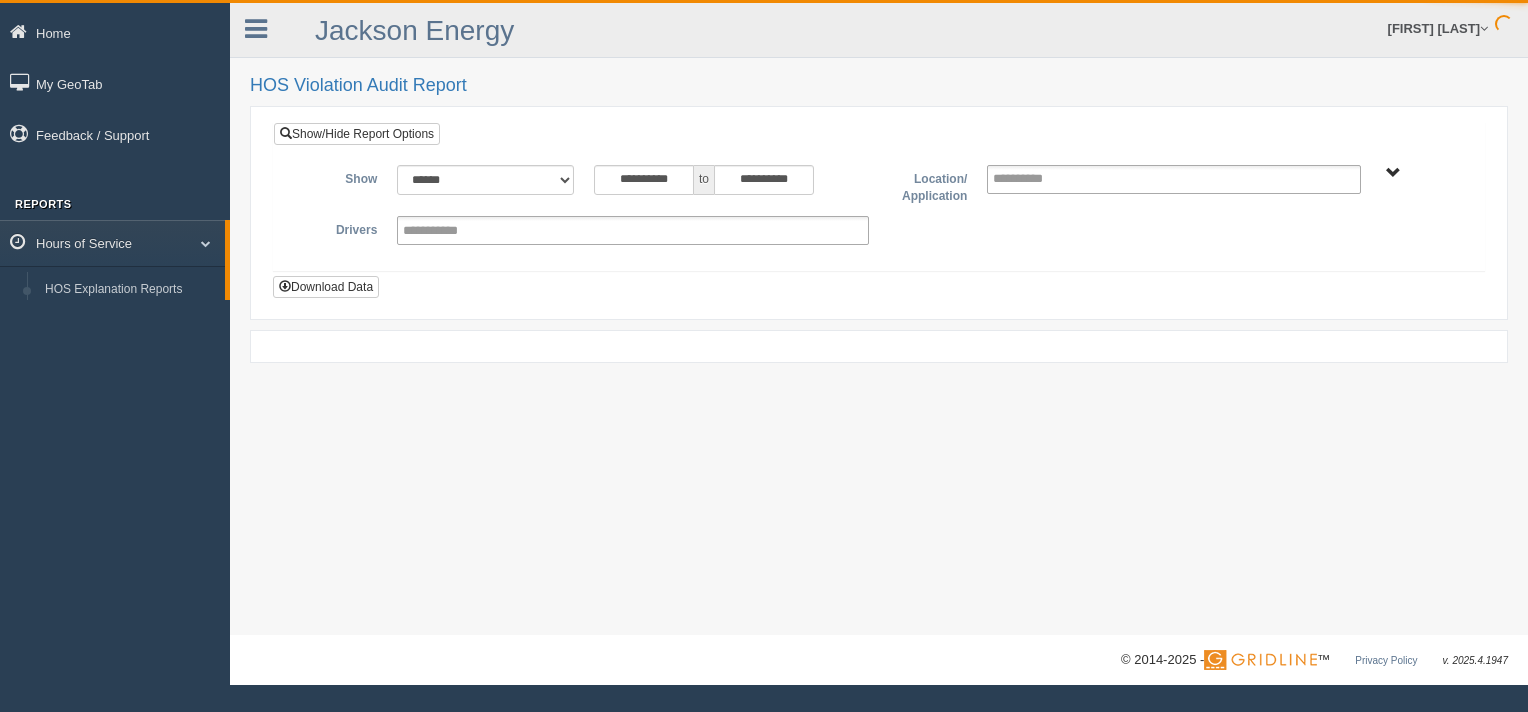 scroll, scrollTop: 0, scrollLeft: 0, axis: both 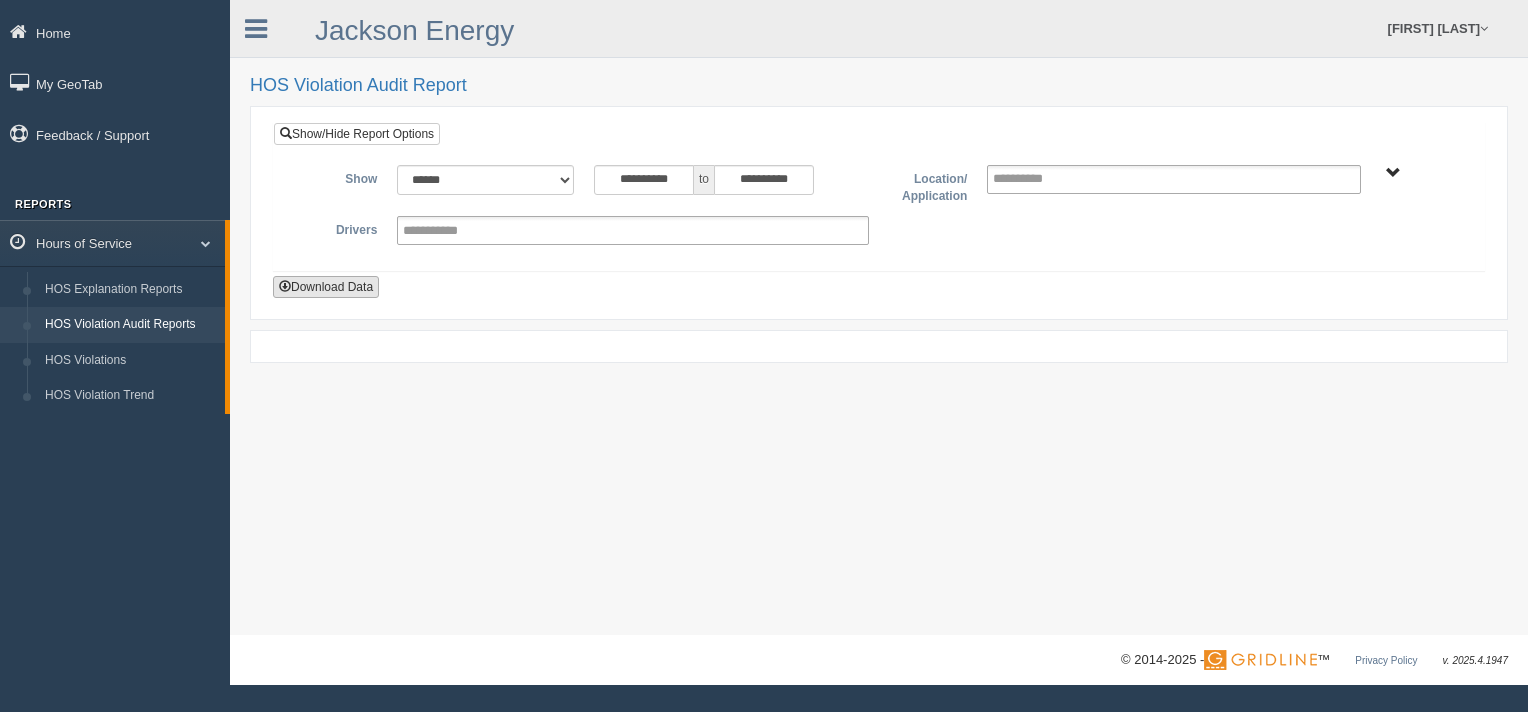 click on "Download Data" at bounding box center (326, 287) 